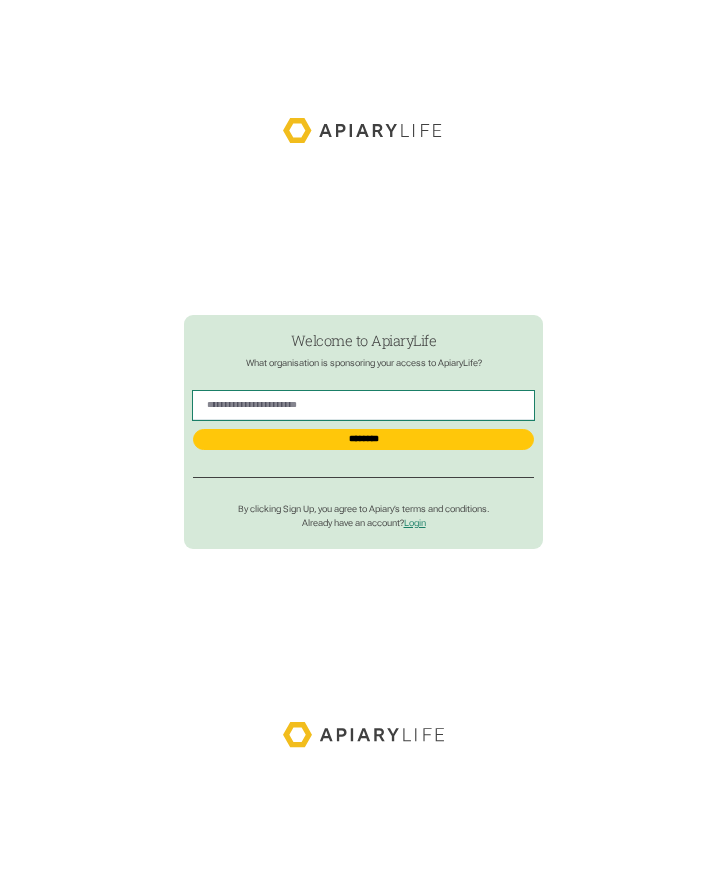 scroll, scrollTop: 0, scrollLeft: 0, axis: both 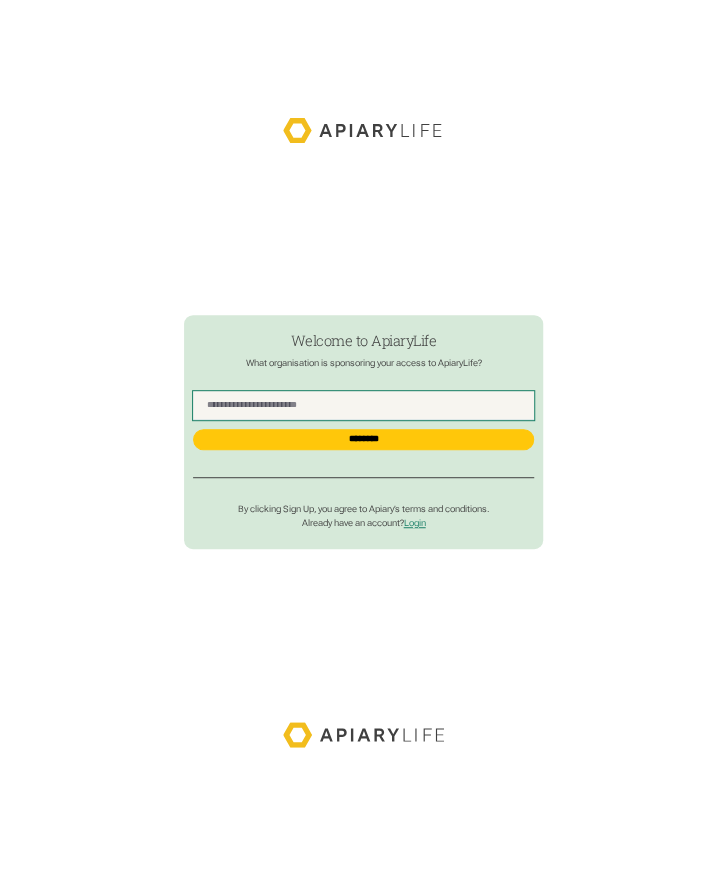 drag, startPoint x: 0, startPoint y: 0, endPoint x: 335, endPoint y: 413, distance: 531.7838 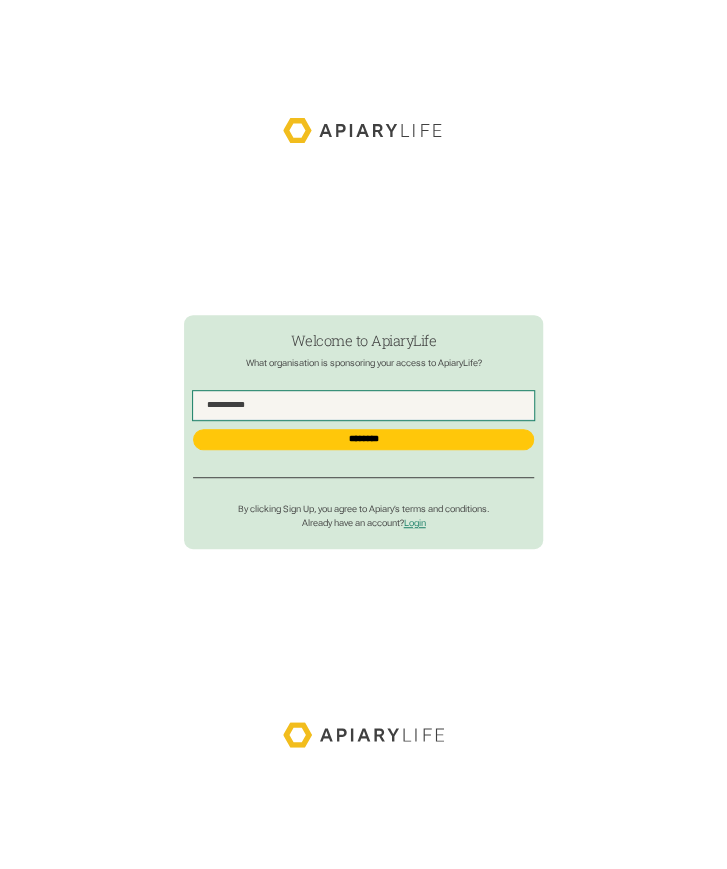 type on "**********" 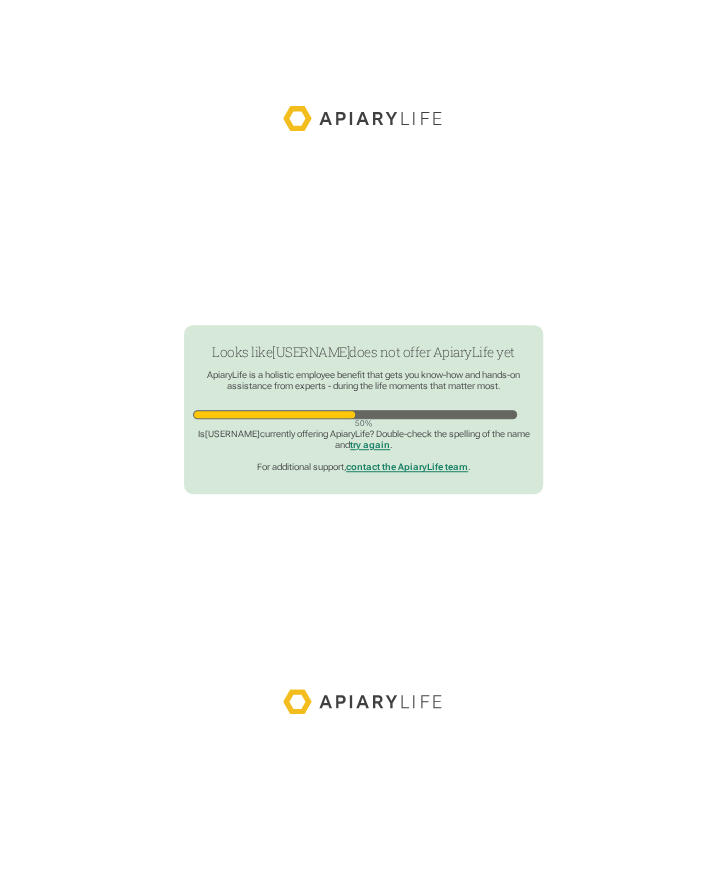 scroll, scrollTop: 25, scrollLeft: 0, axis: vertical 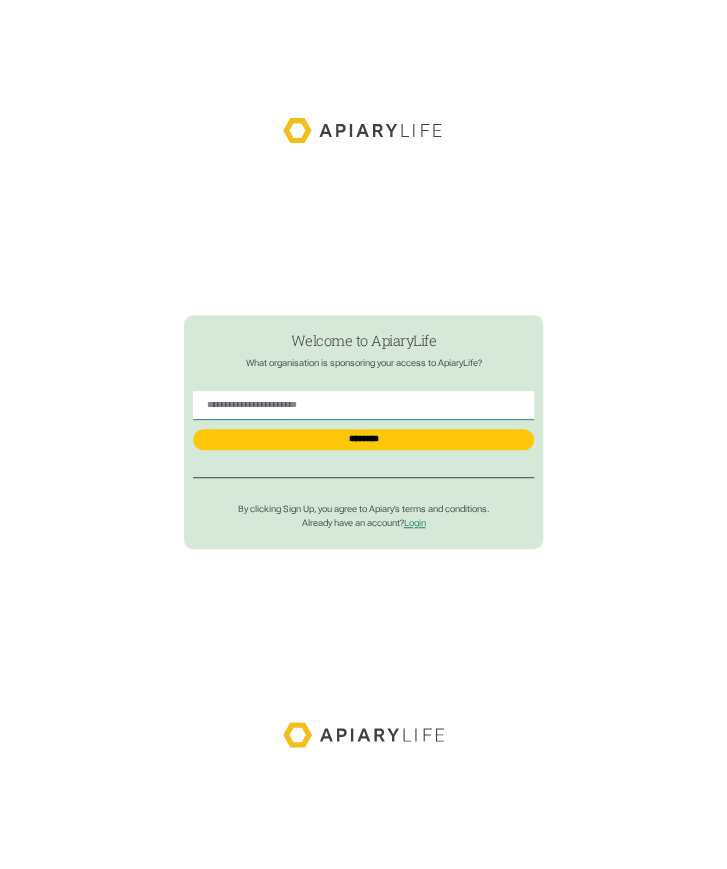 click 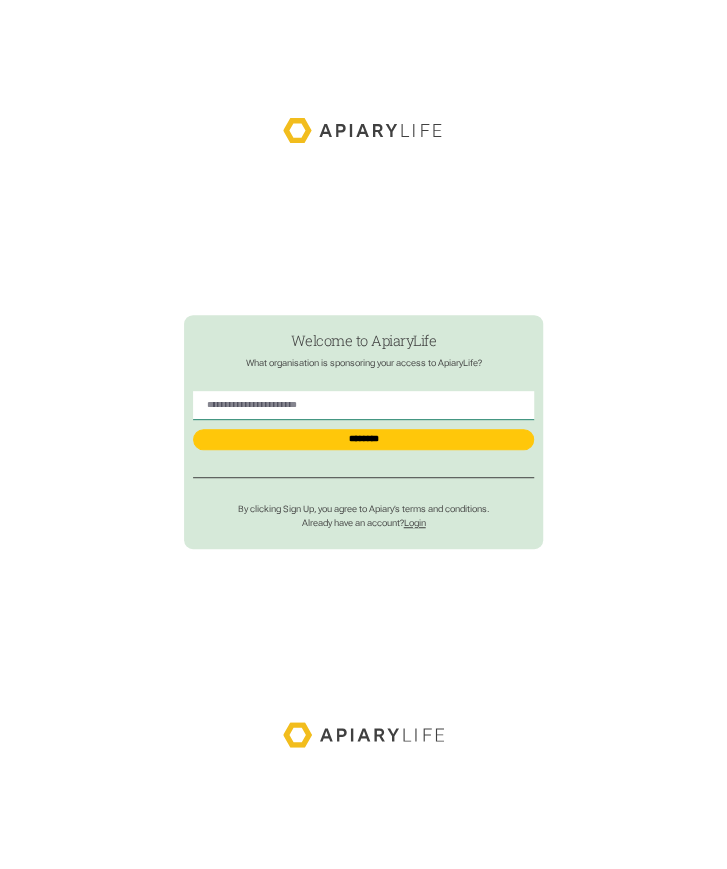 click on "Login" at bounding box center [415, 523] 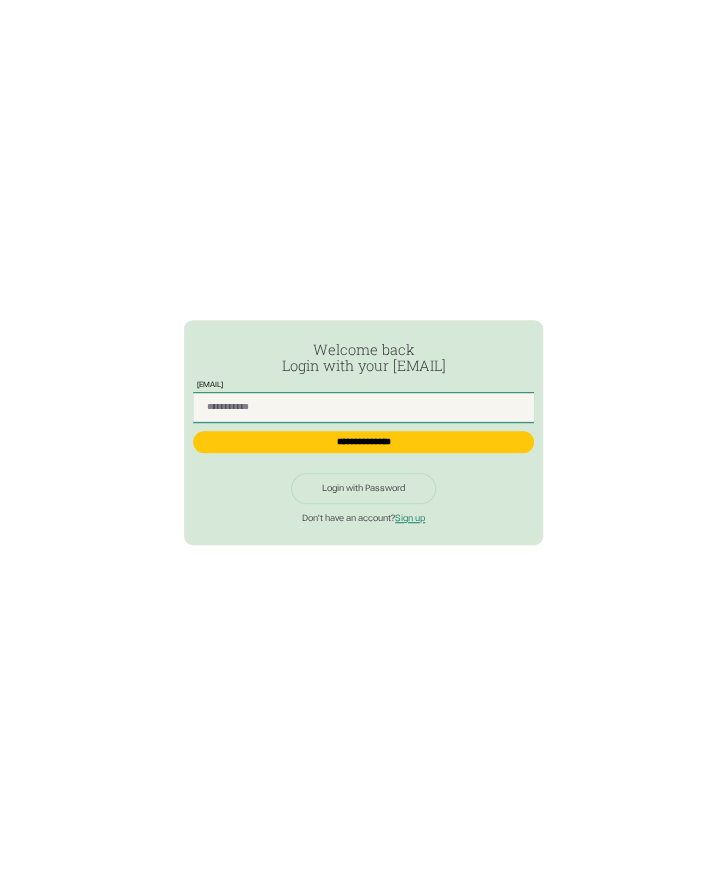 click at bounding box center (363, 407) 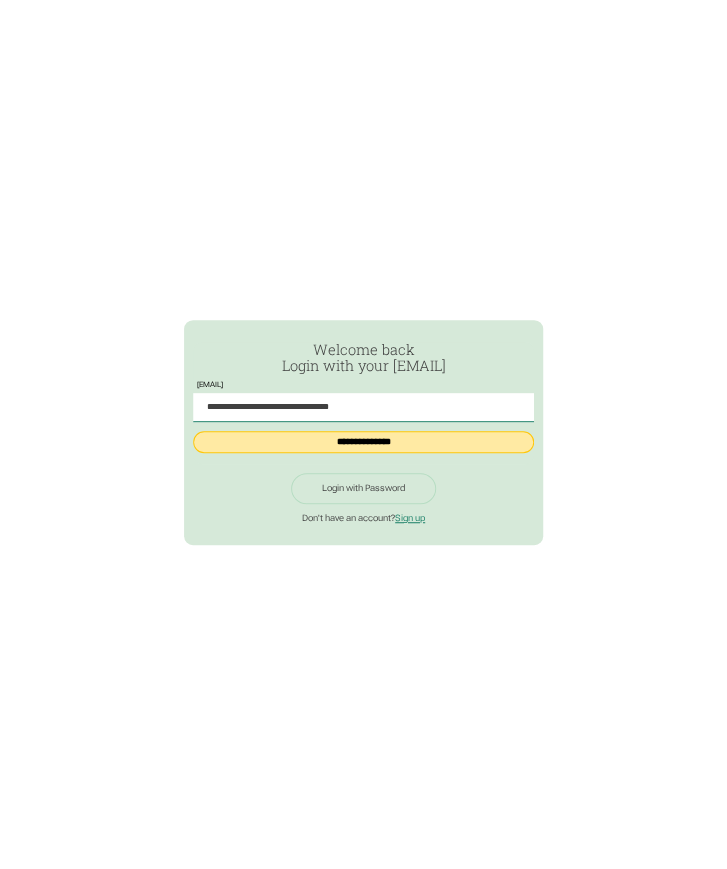 click on "**********" at bounding box center (363, 442) 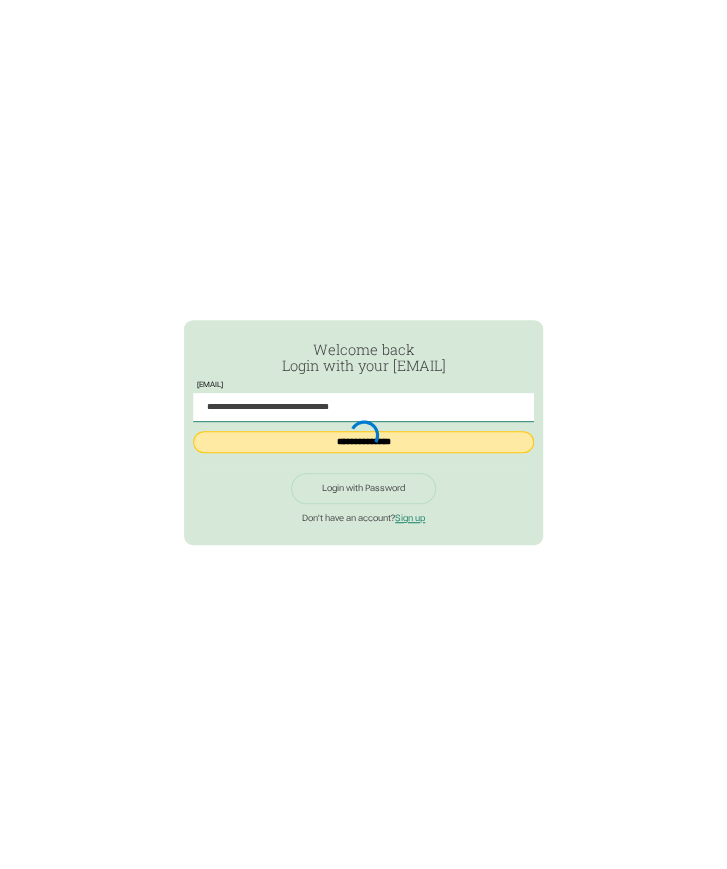 type on "**********" 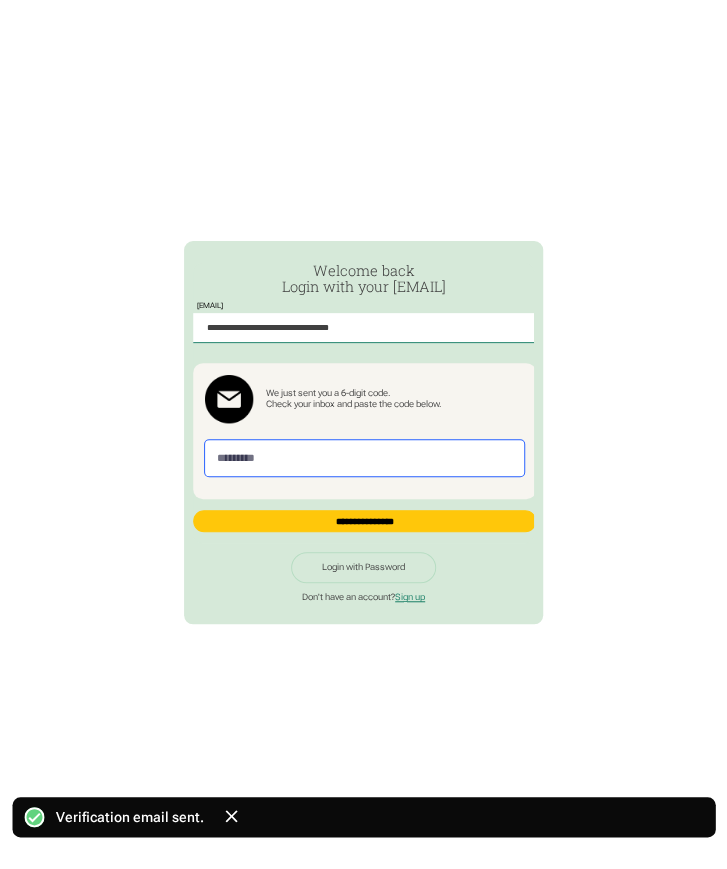 click at bounding box center [364, 458] 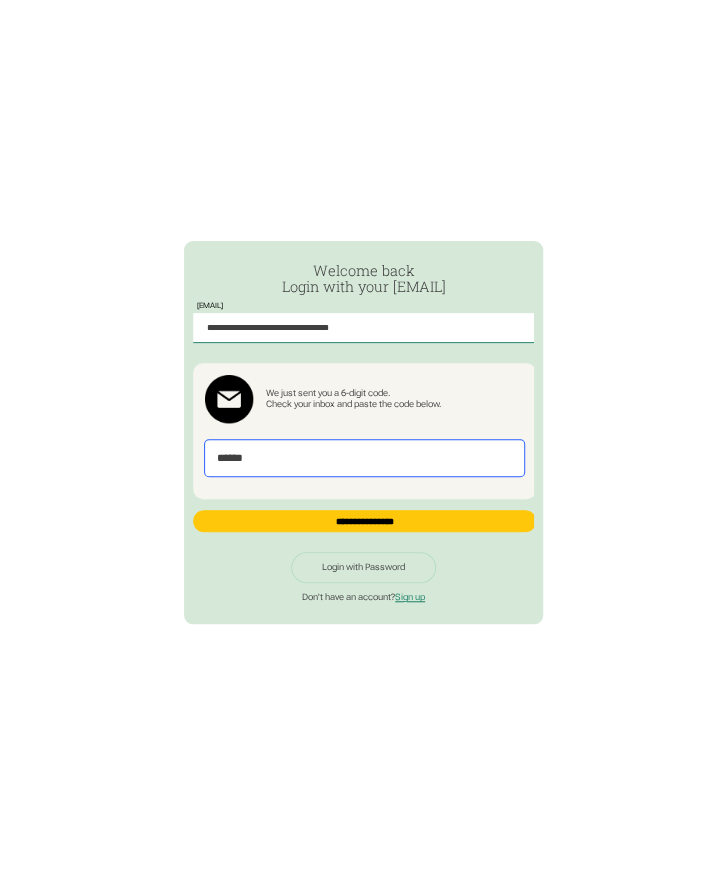 type on "******" 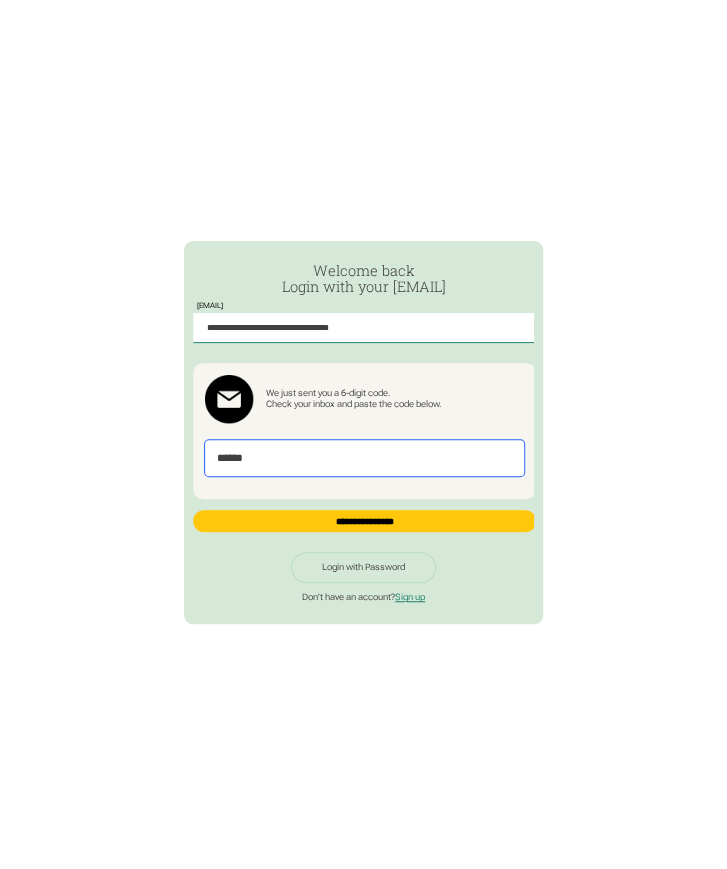 click on "**********" at bounding box center [364, 521] 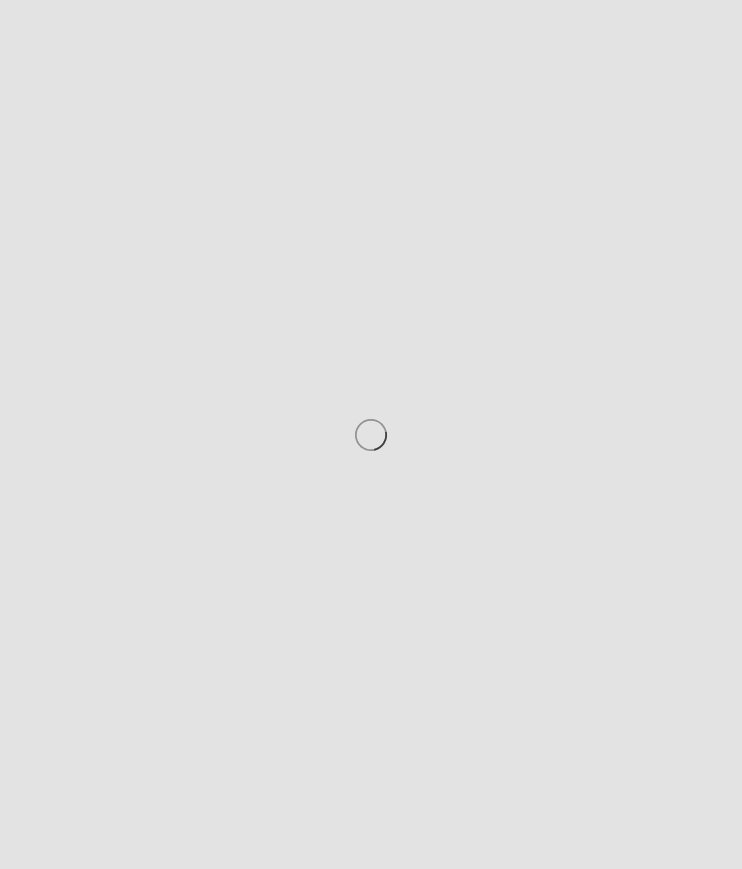 scroll, scrollTop: 0, scrollLeft: 0, axis: both 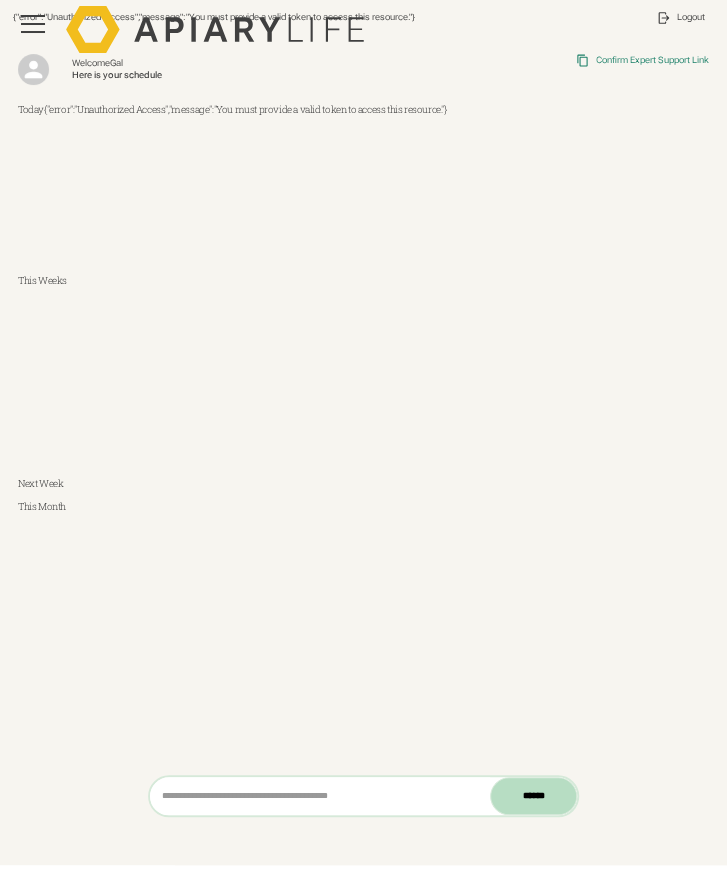 click at bounding box center (33, 24) 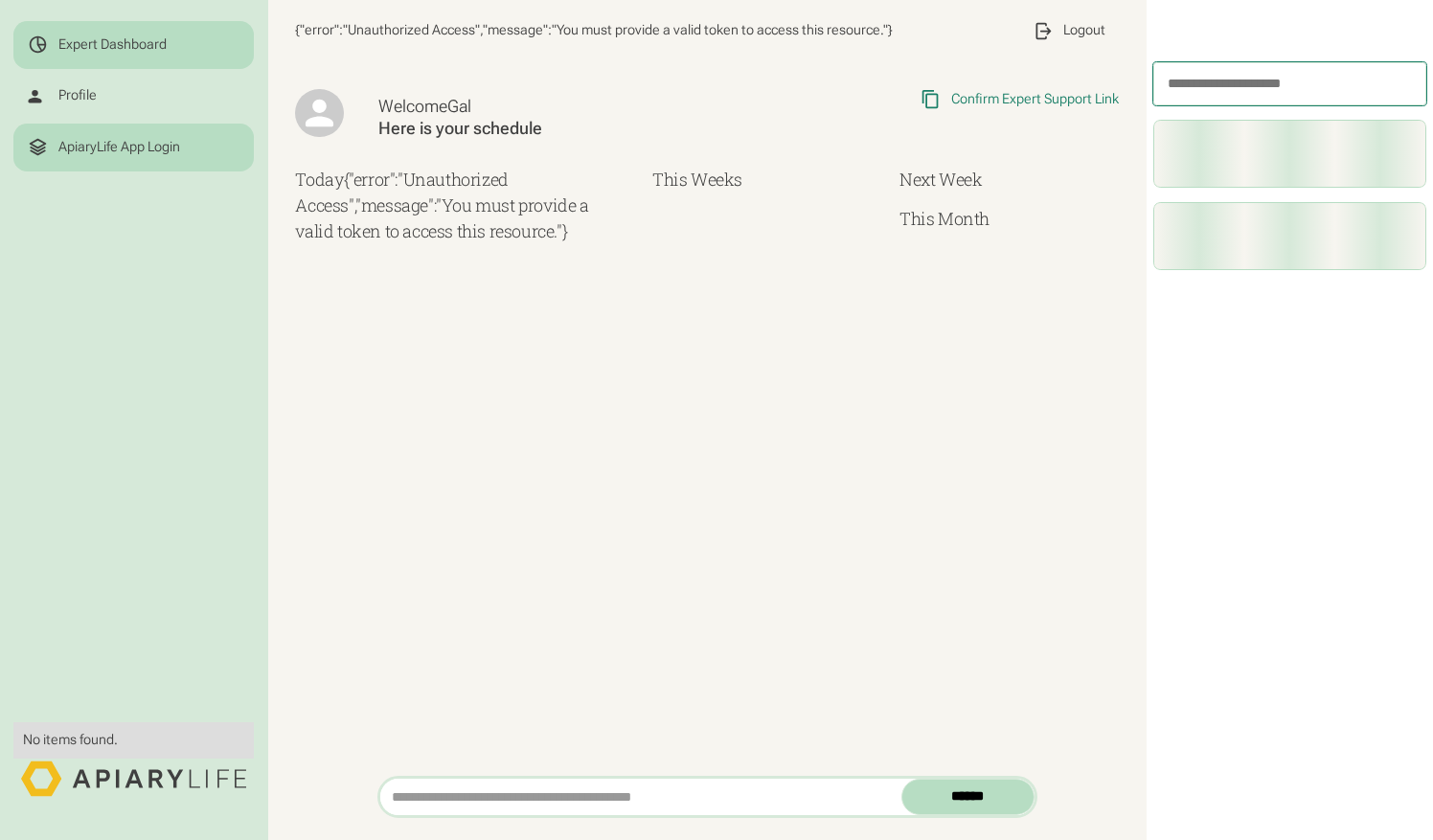 click on "ApiaryLife App Login" at bounding box center (133, 148) 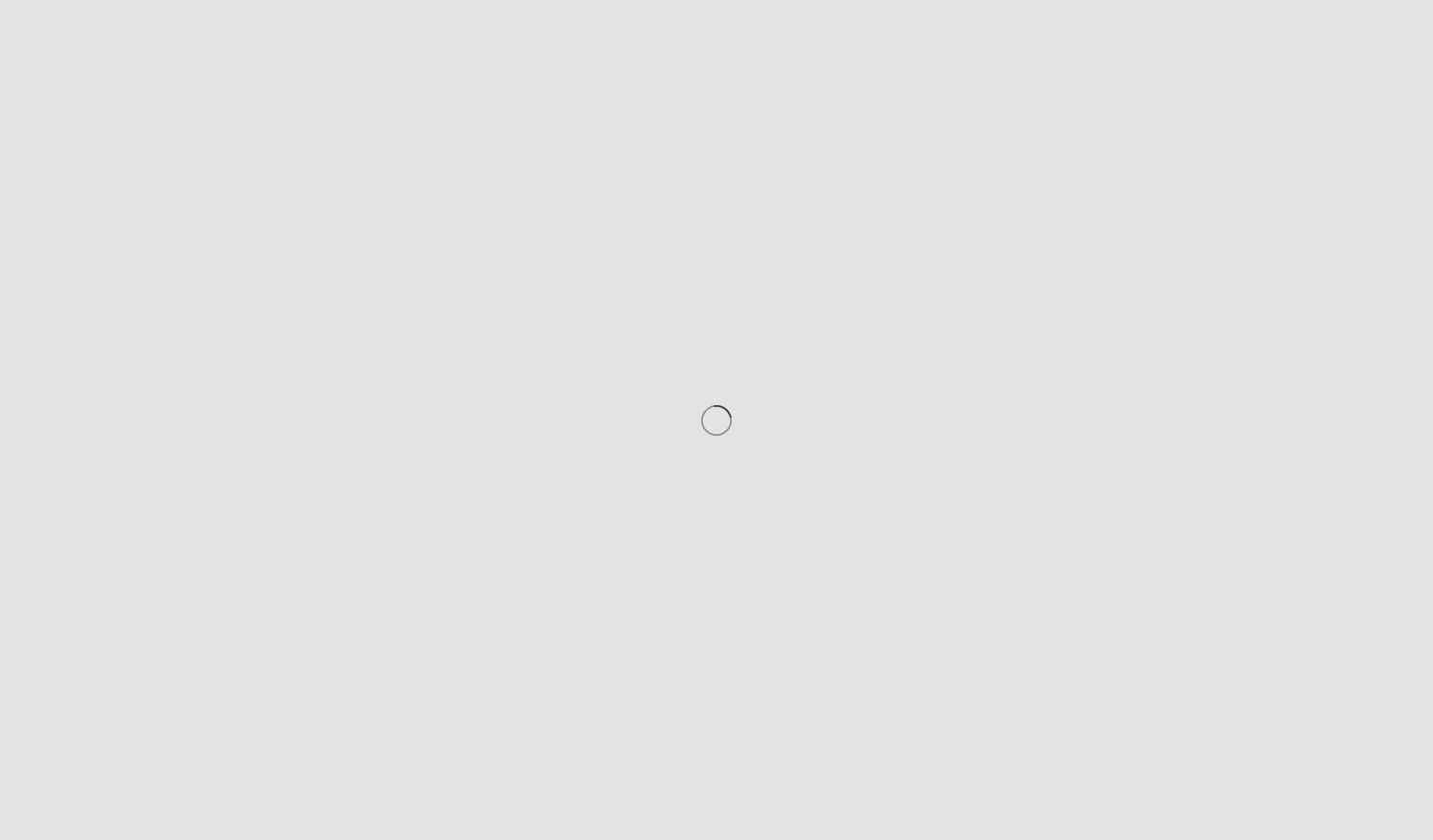 scroll, scrollTop: 0, scrollLeft: 0, axis: both 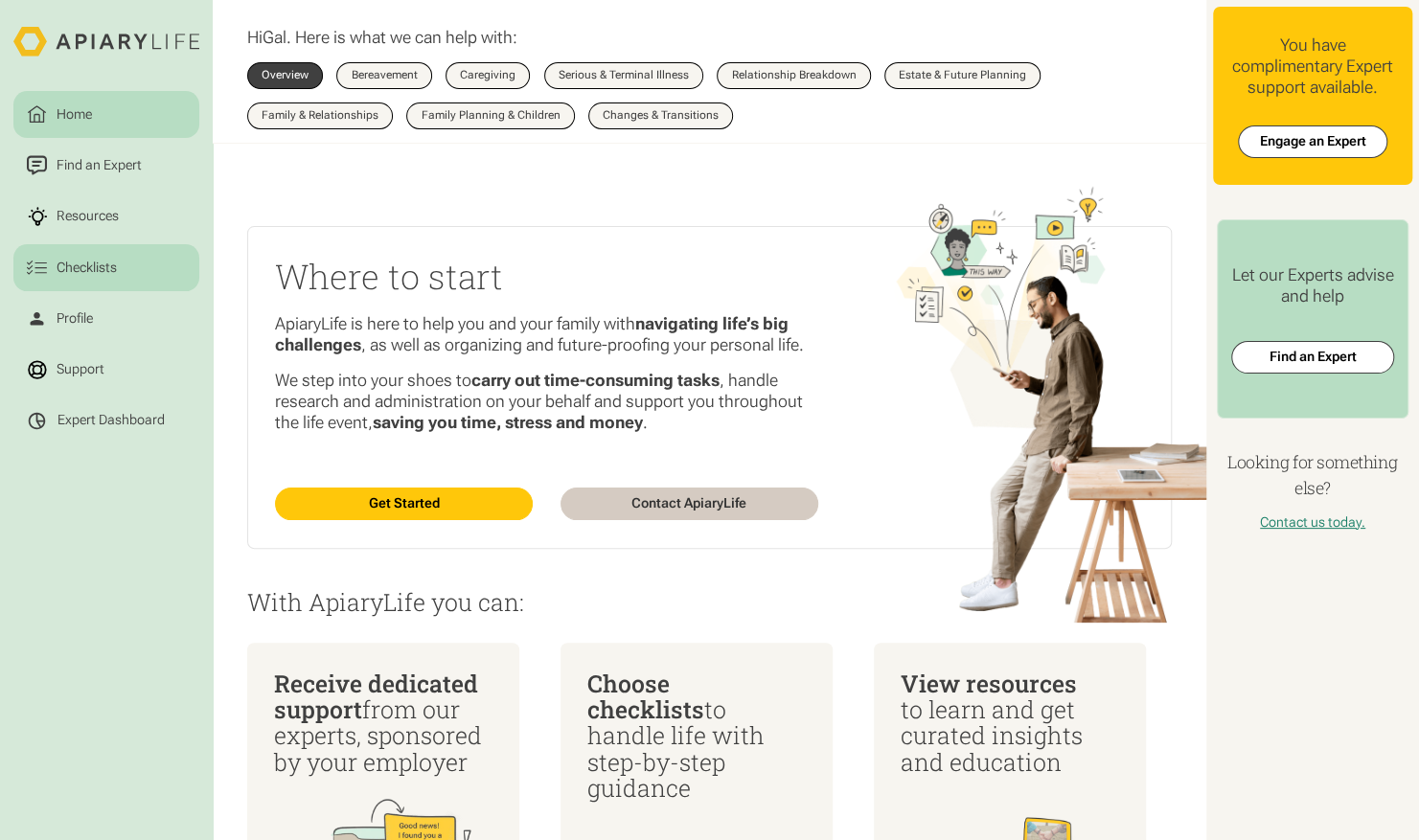 click on "Checklists" at bounding box center [86, 267] 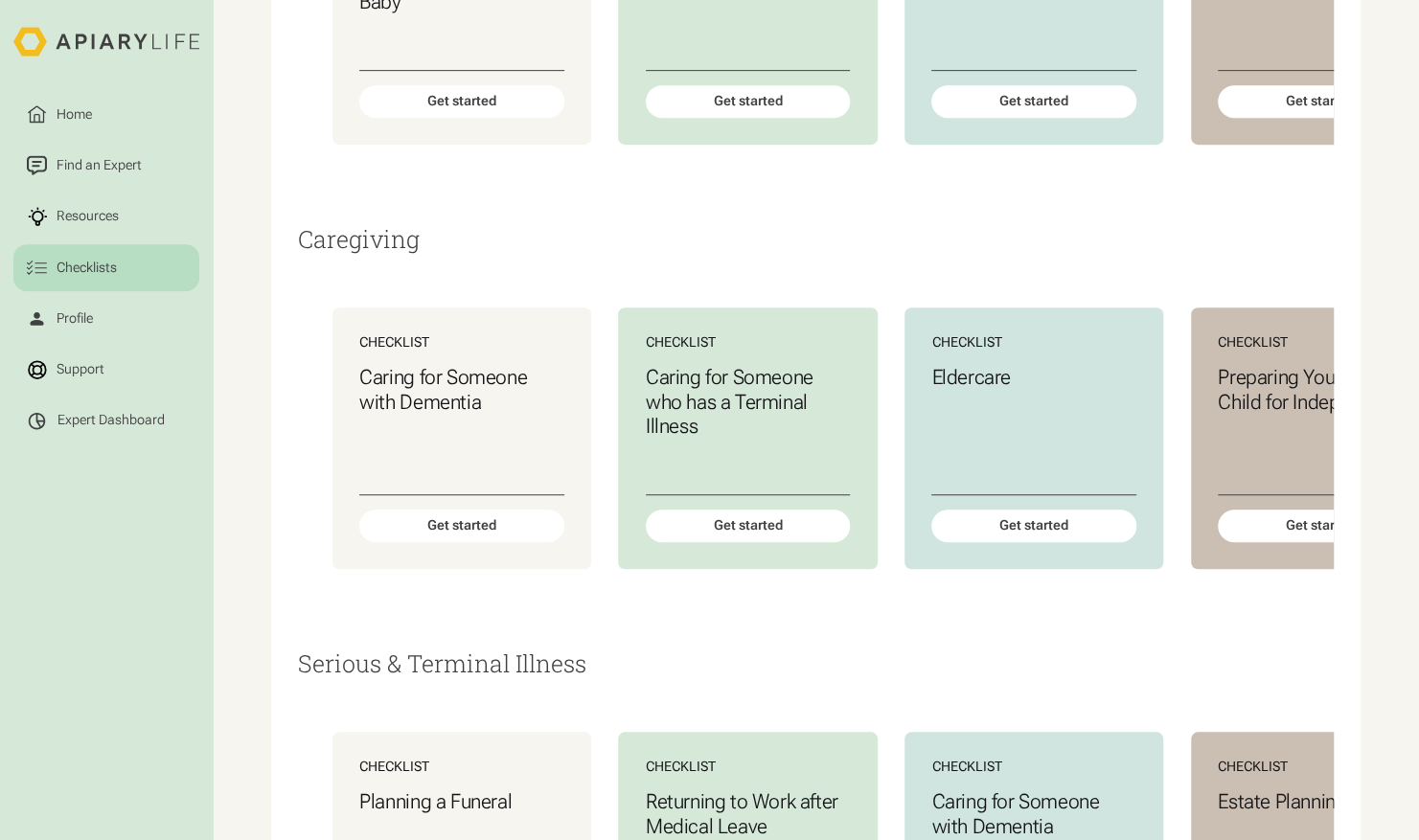 scroll, scrollTop: 0, scrollLeft: 0, axis: both 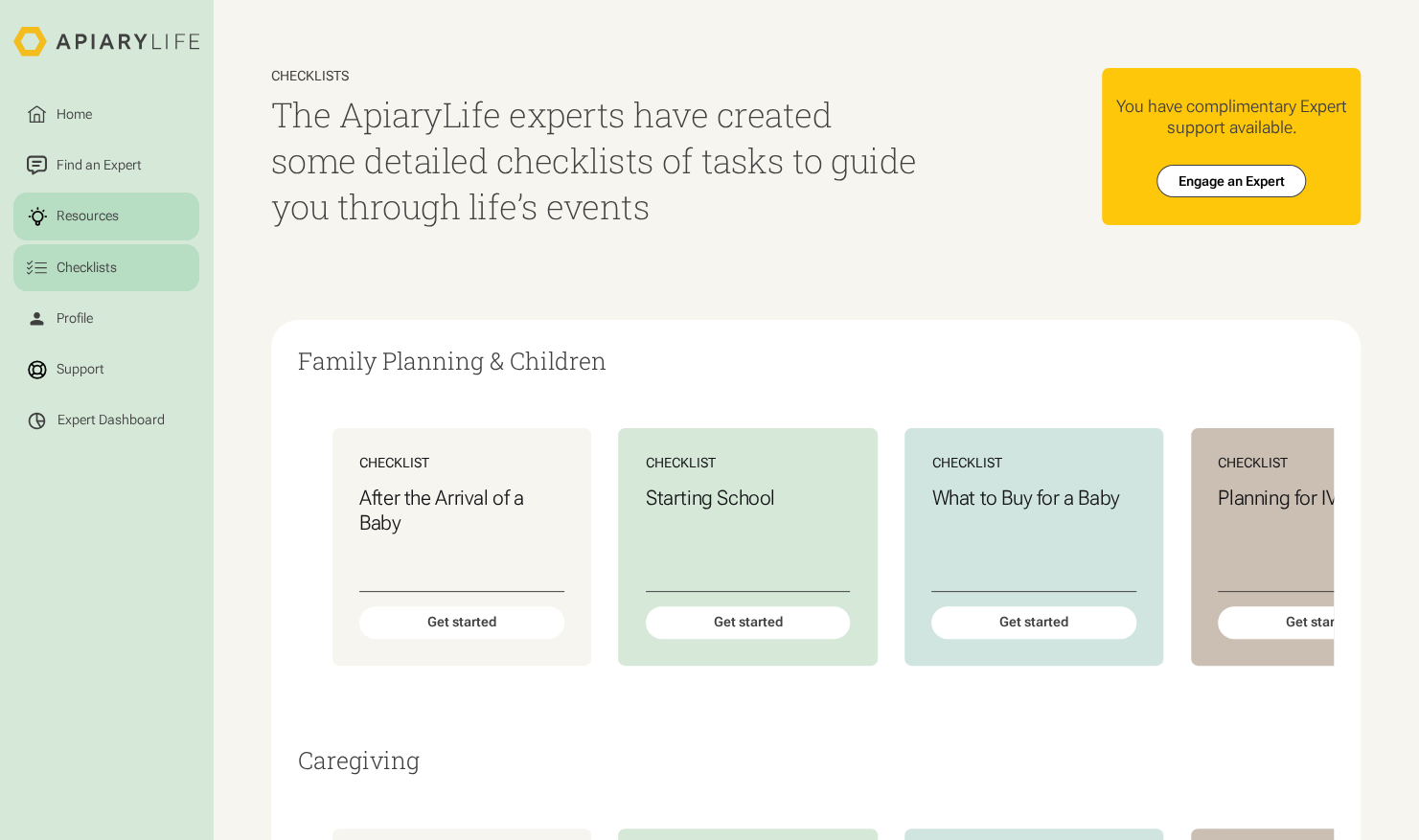 click on "Resources" at bounding box center (106, 216) 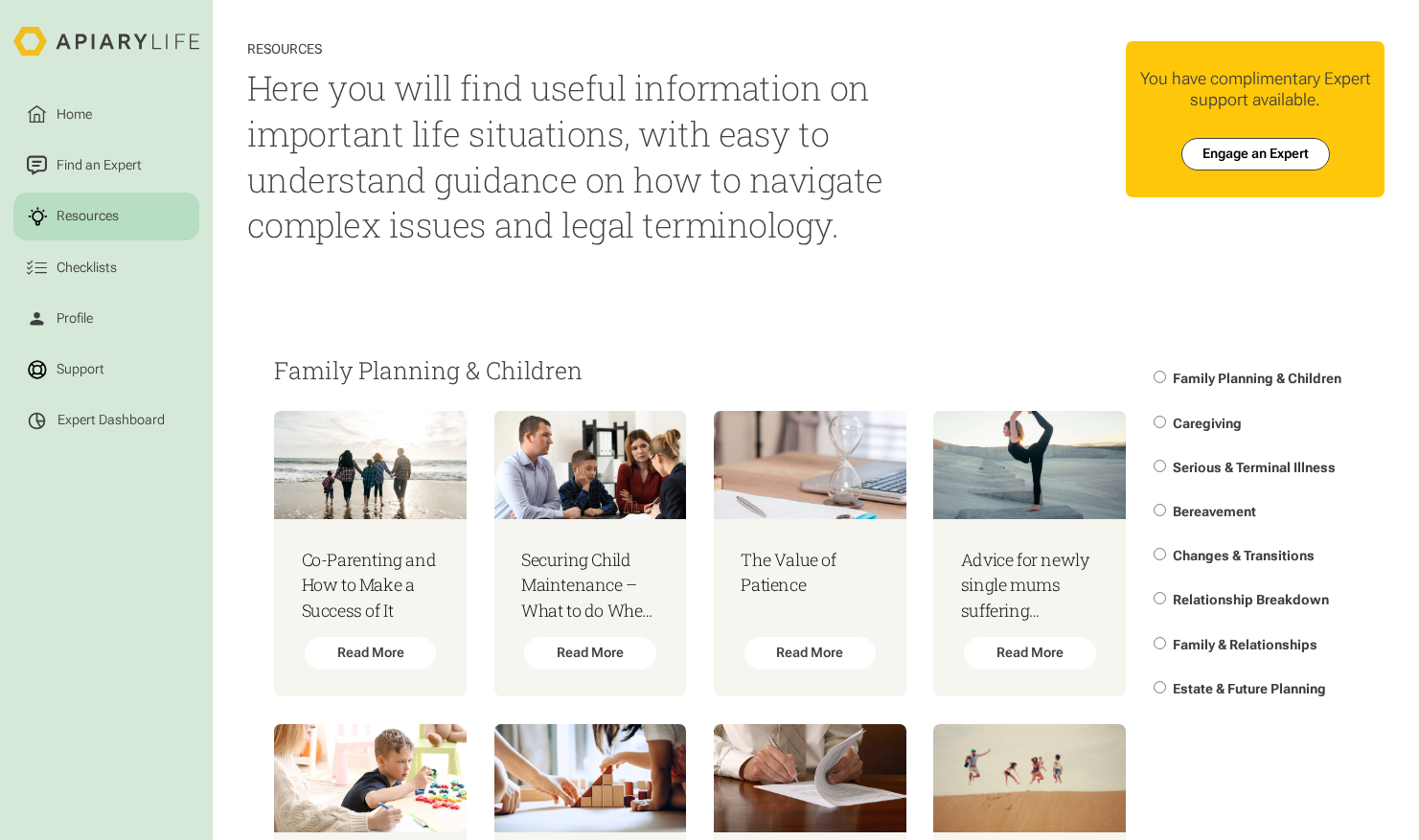 scroll, scrollTop: 0, scrollLeft: 0, axis: both 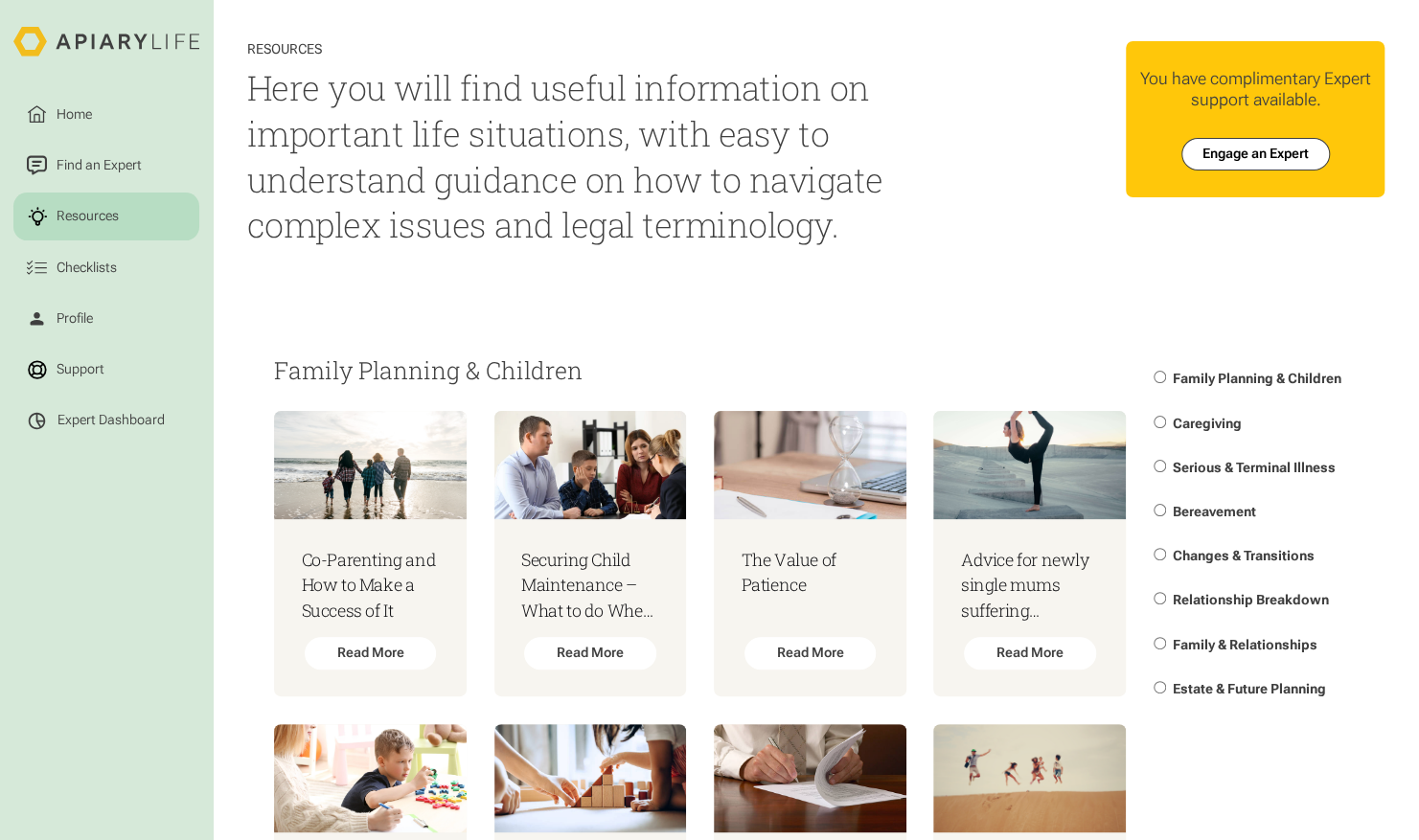 click on "Home
Find an Expert
Resources
Checklists
Profile
Support
Expert Dashboard Resources Here you will find useful information on important life situations, with easy to understand guidance on how to navigate complex issues and legal terminology.
Home
Find an Expert
Resources
Checklists You have complimentary Expert support available. Engage an Expert Family Planning & Children Co-Parenting and How to Make a Success of It Read More Securing Child Maintenance – What to do When the Paying Parent Lives Abroad Read More The Value of Patience Read More Advice for newly single mums suffering overwhelm Read More Top Tips to Identify an Appropriate Caregiver for a Child with Autism Read More Child Support and Special Needs: Six Important Questions Read More Financial Planning for Your Special Needs Child Read More Read More Read More Name" at bounding box center (709, 420) 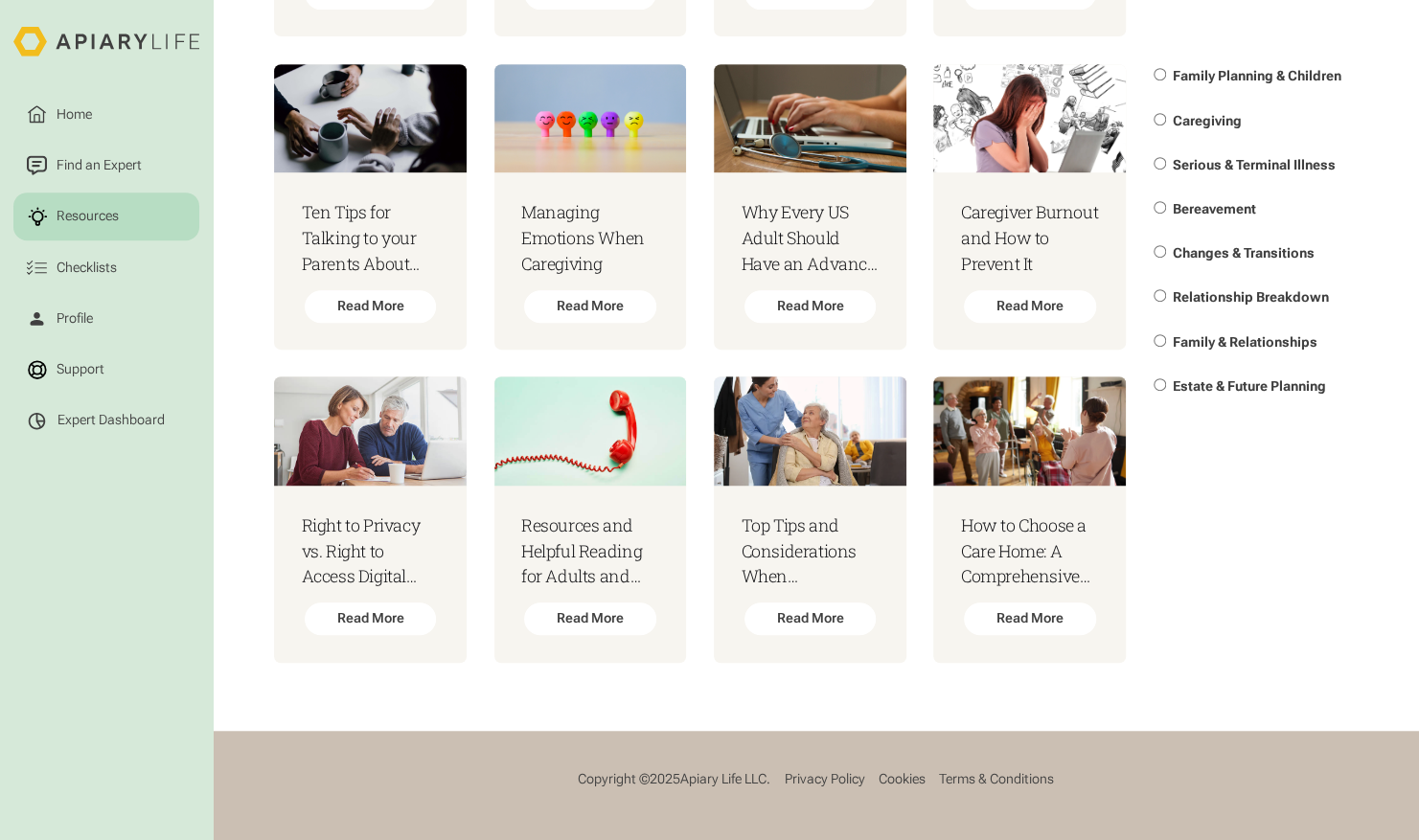 scroll, scrollTop: 5968, scrollLeft: 0, axis: vertical 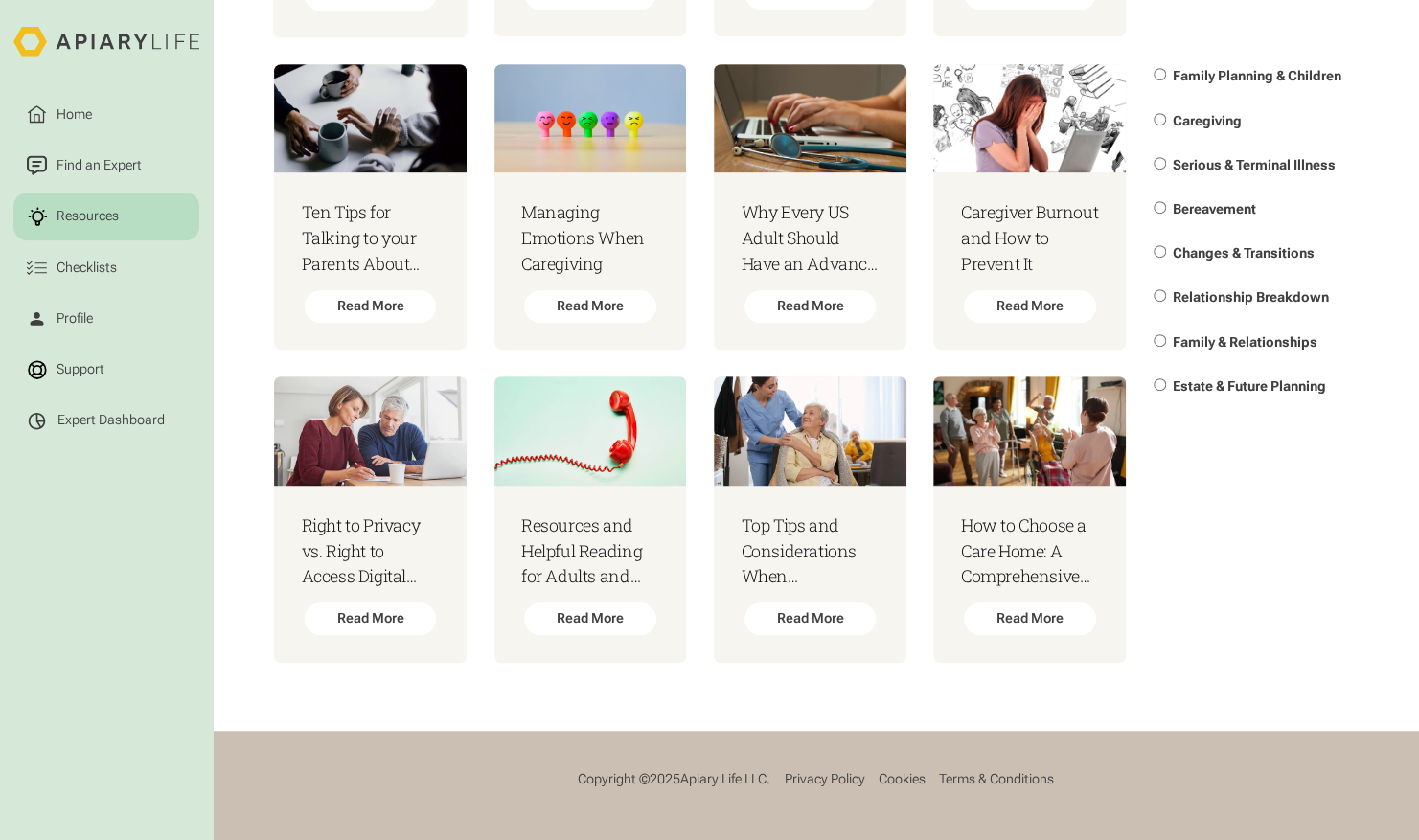 click at bounding box center [370, -195] 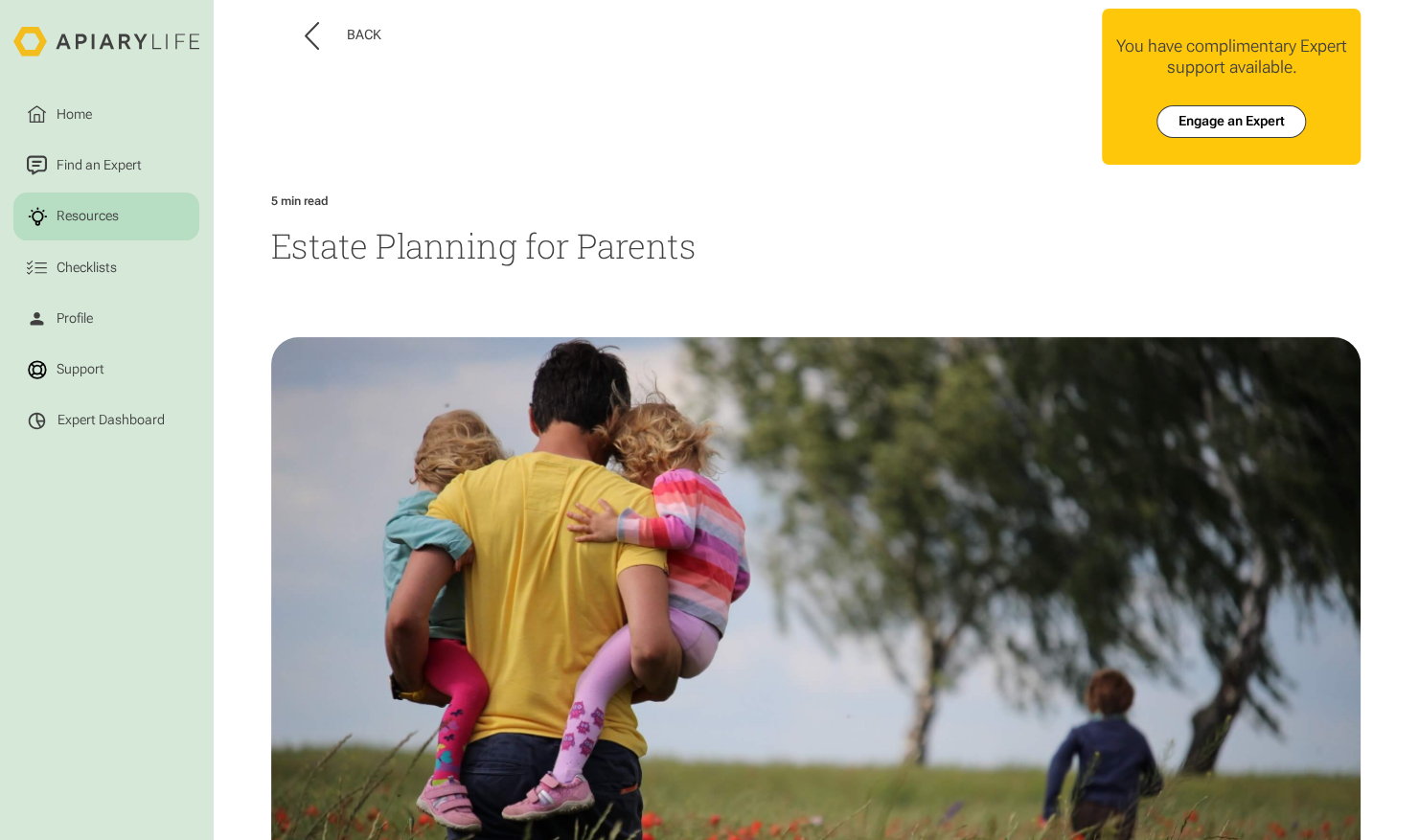 scroll, scrollTop: 0, scrollLeft: 0, axis: both 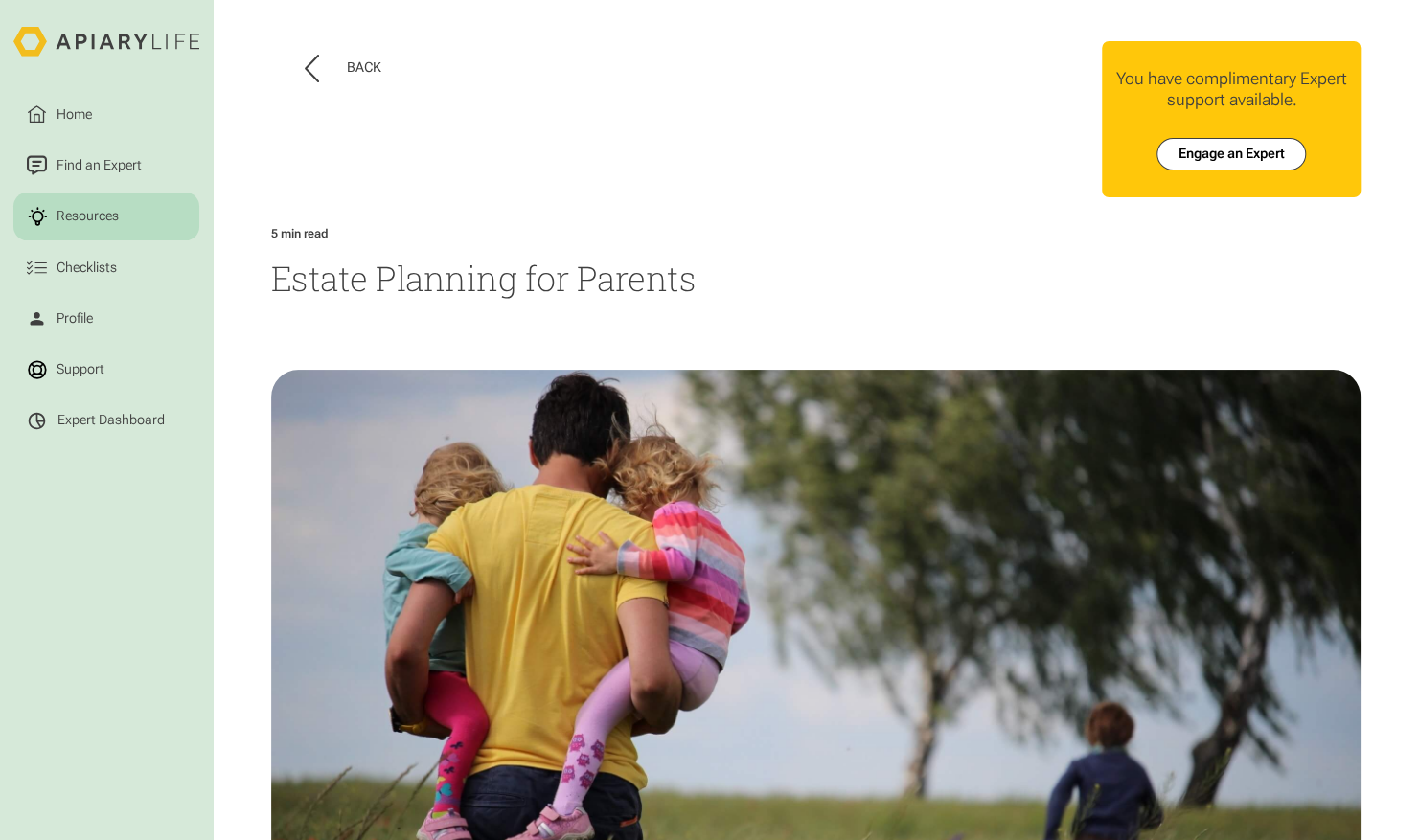 click at bounding box center (816, 642) 